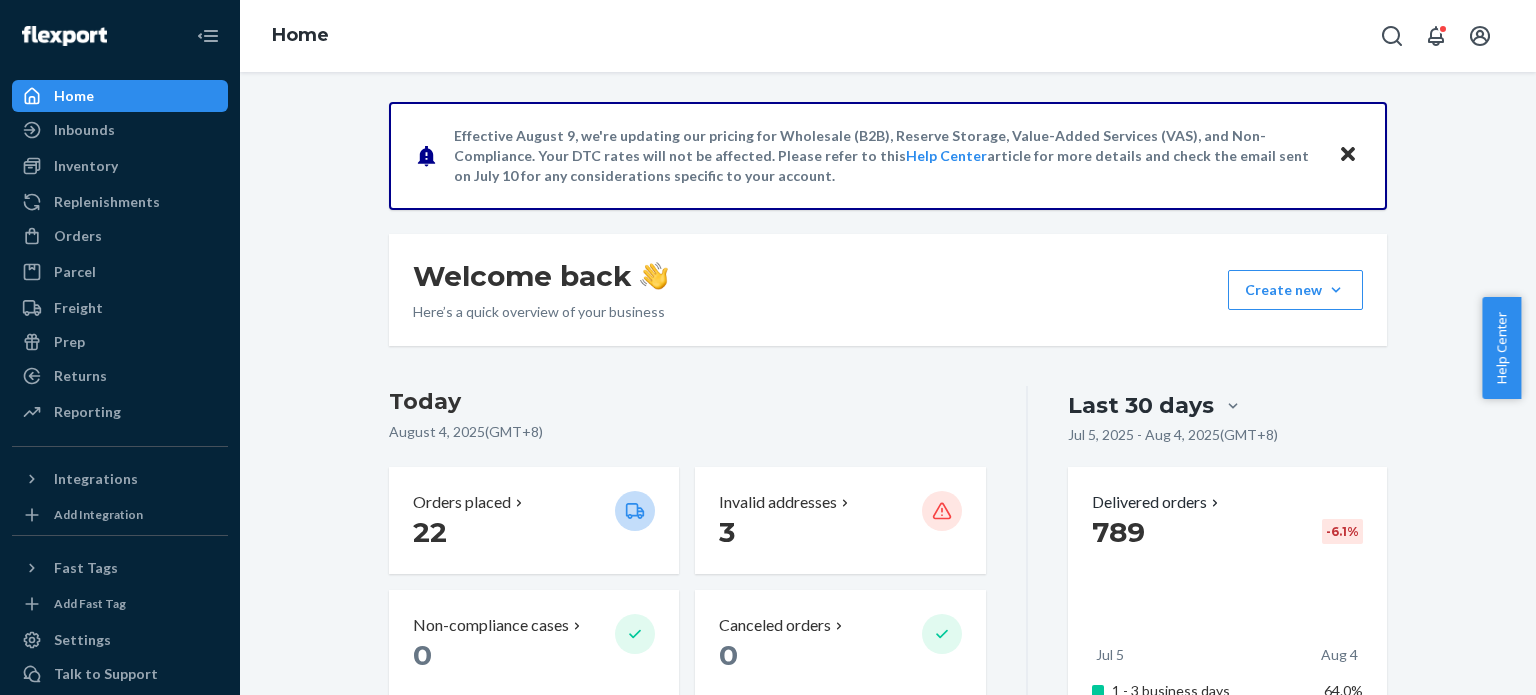 scroll, scrollTop: 0, scrollLeft: 0, axis: both 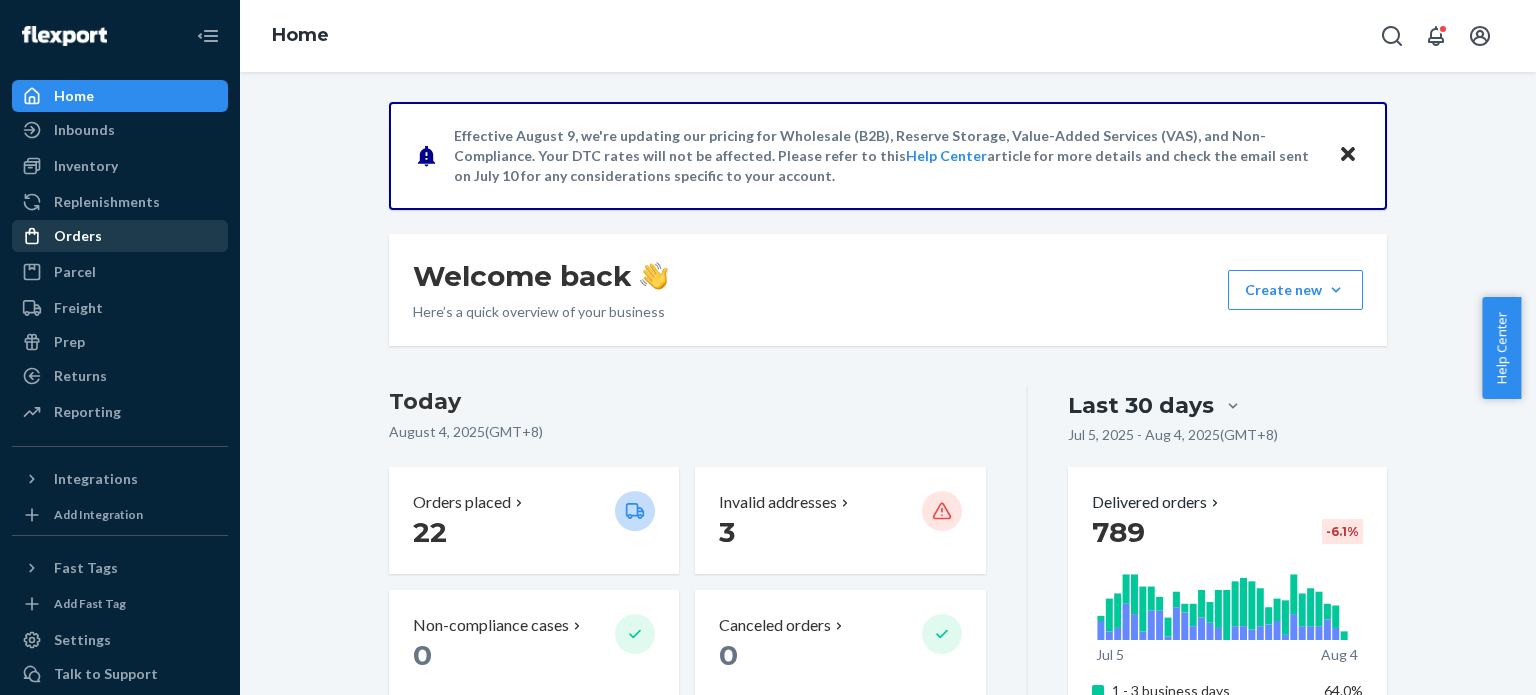 click on "Orders" at bounding box center [78, 236] 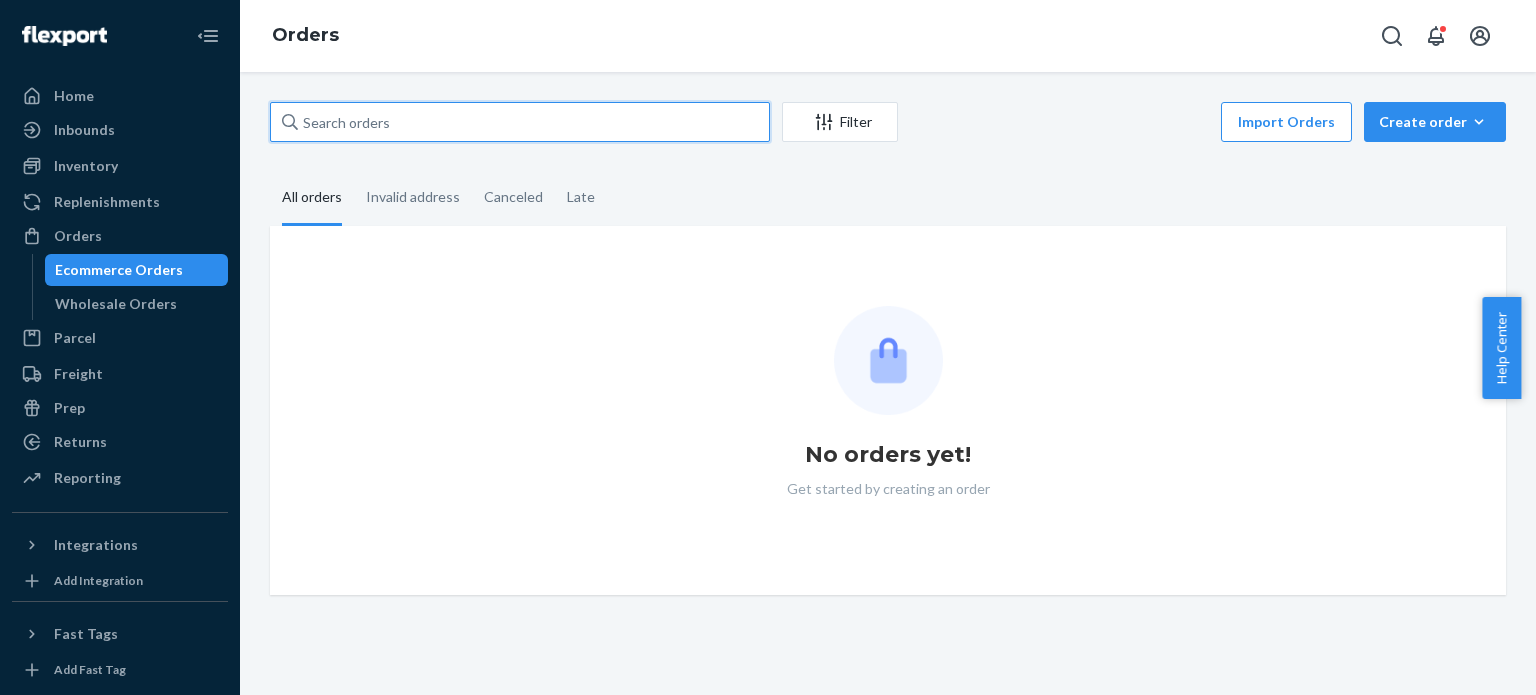 click at bounding box center (520, 122) 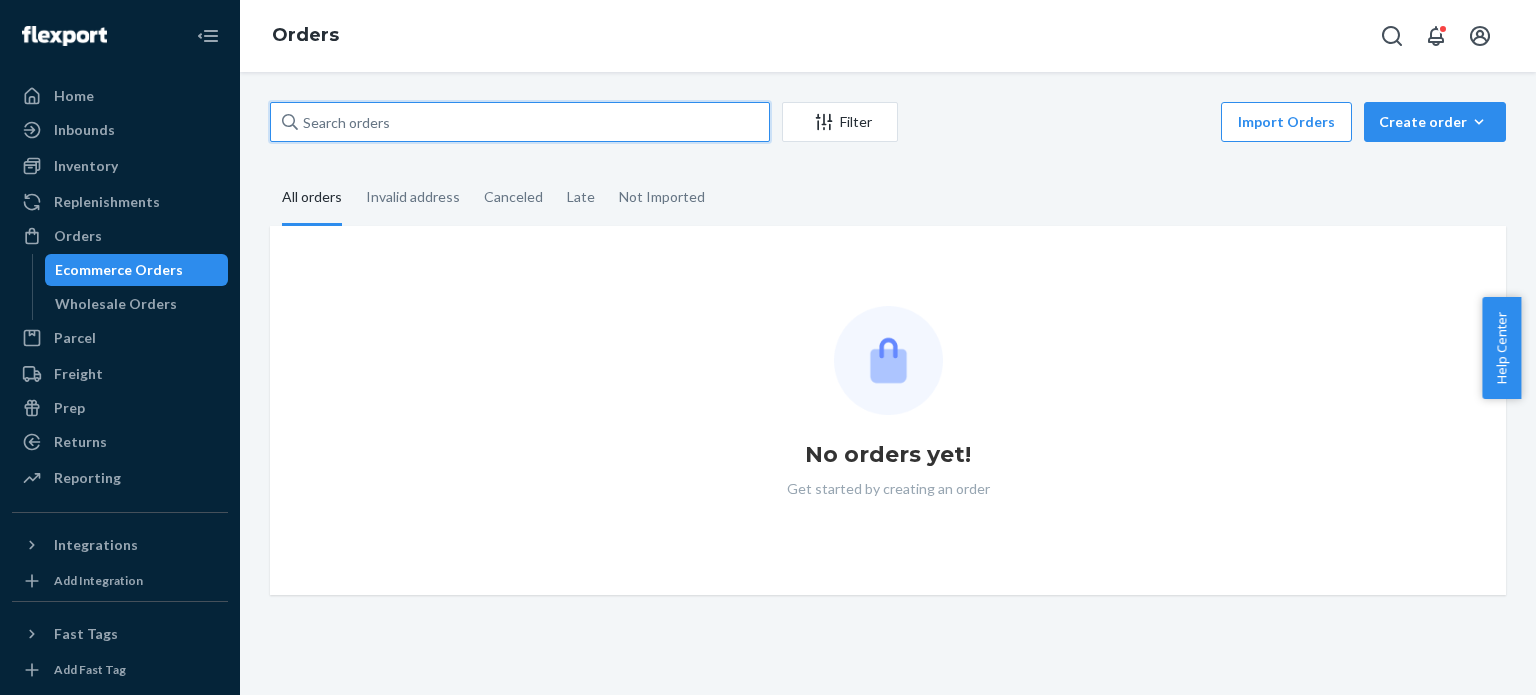 paste on "[FIRST] [LAST]" 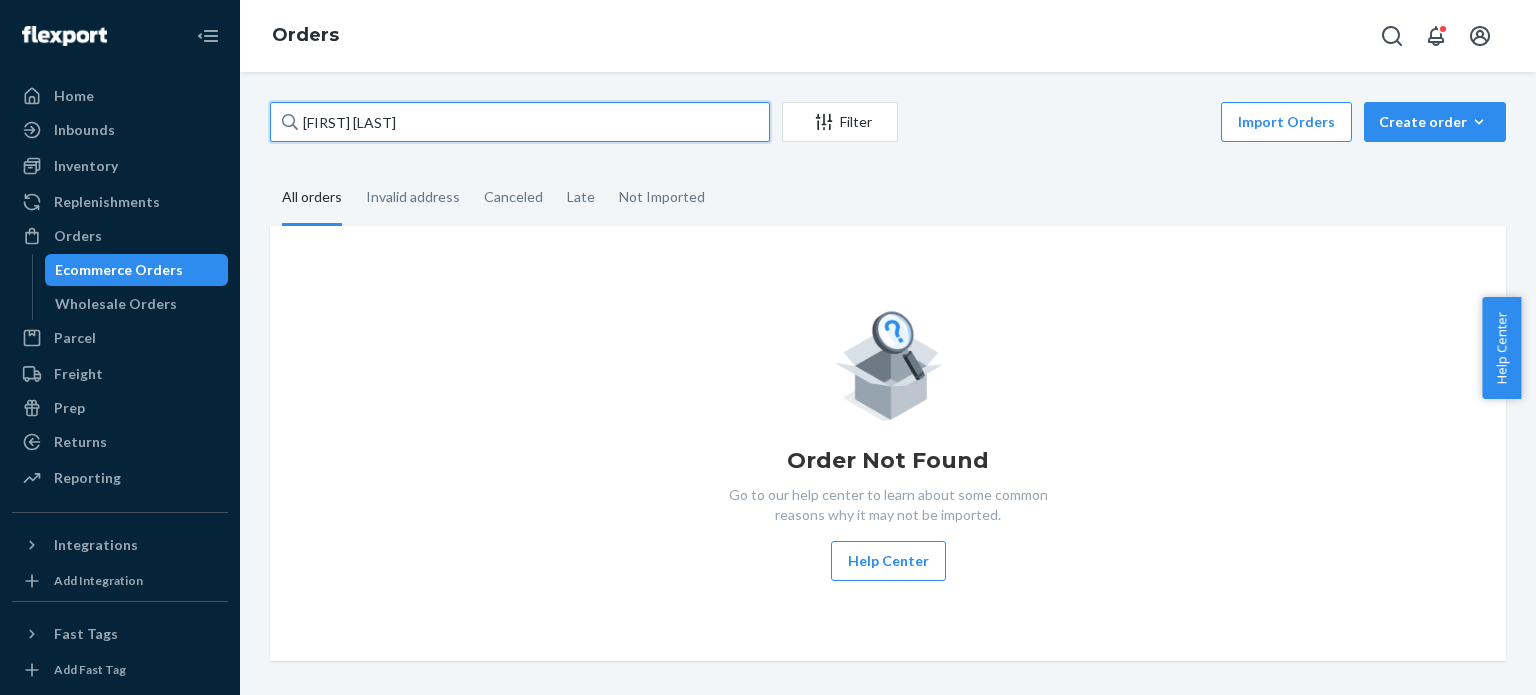 type on "[FIRST] [LAST]" 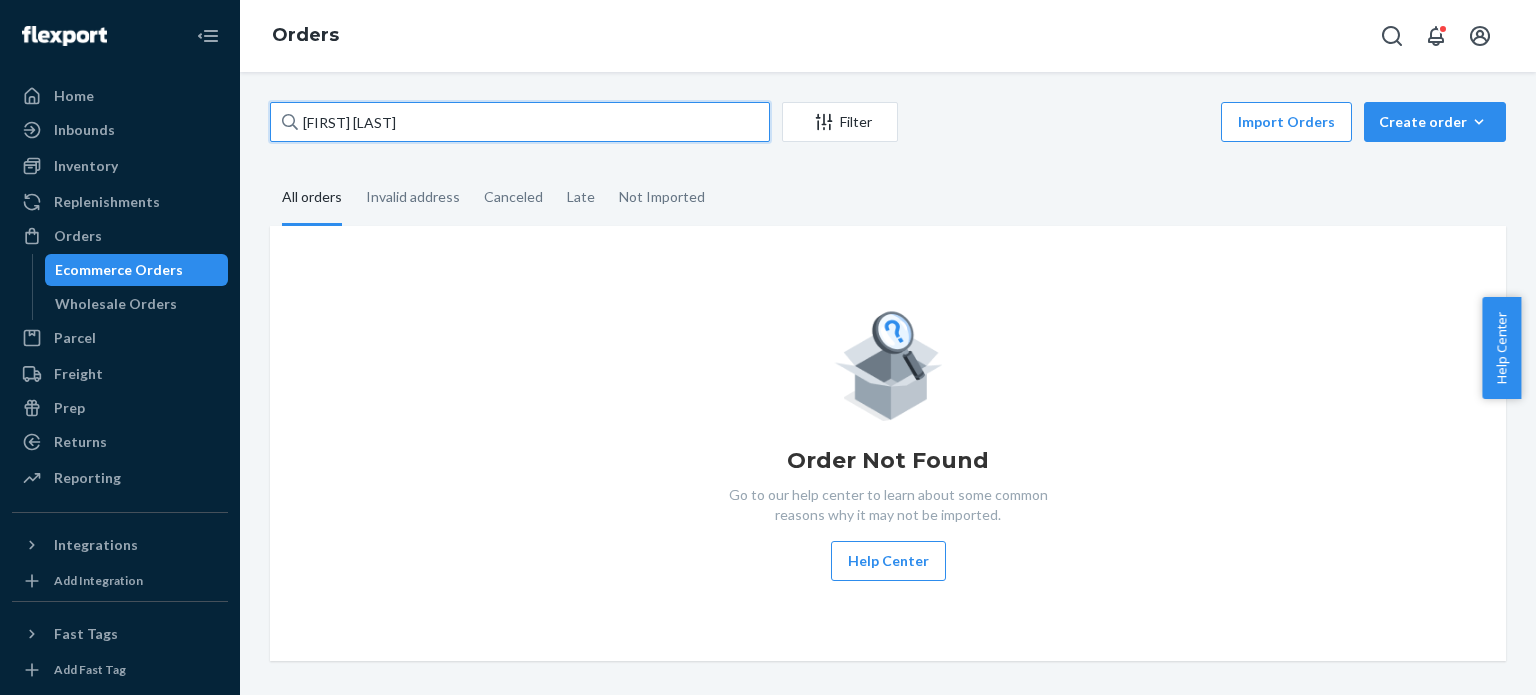 click on "[FIRST] [LAST]" at bounding box center (520, 122) 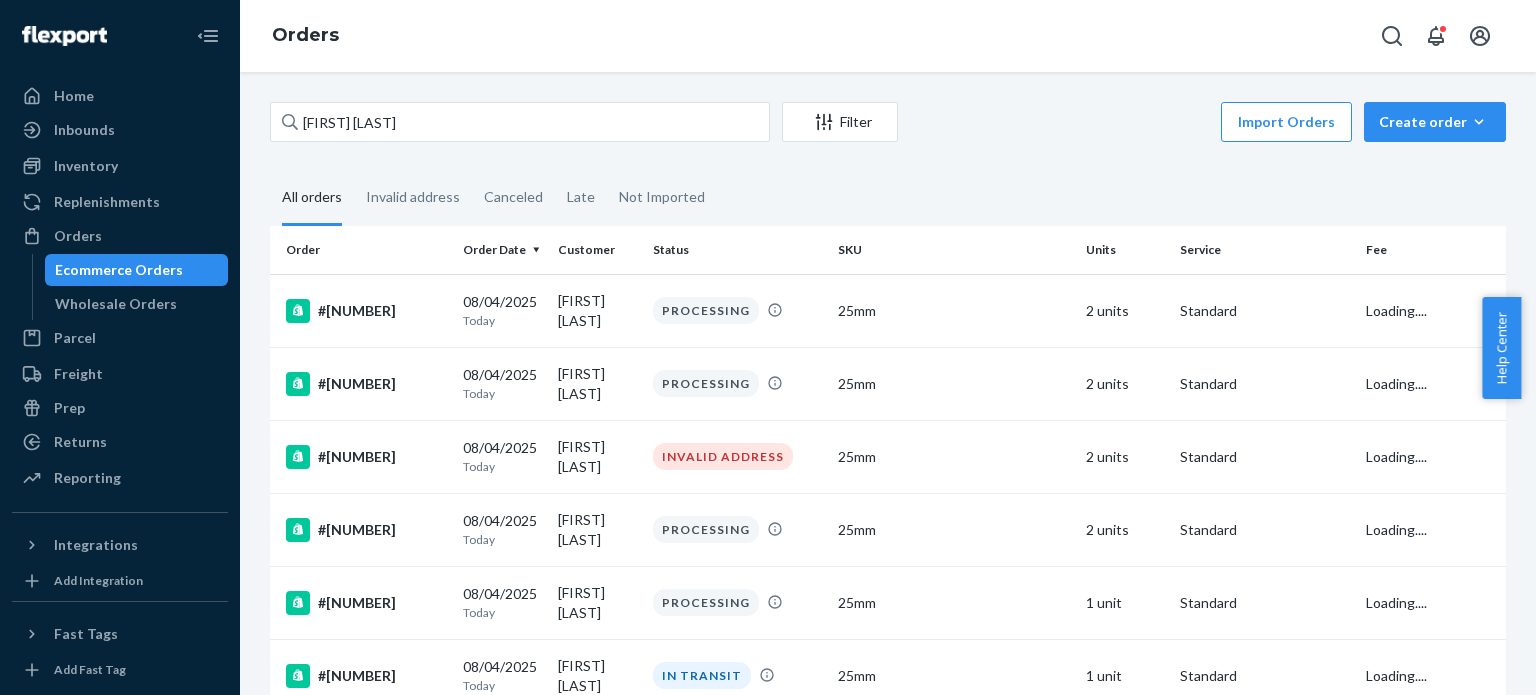 click on "#[NUMBER]" at bounding box center (366, 384) 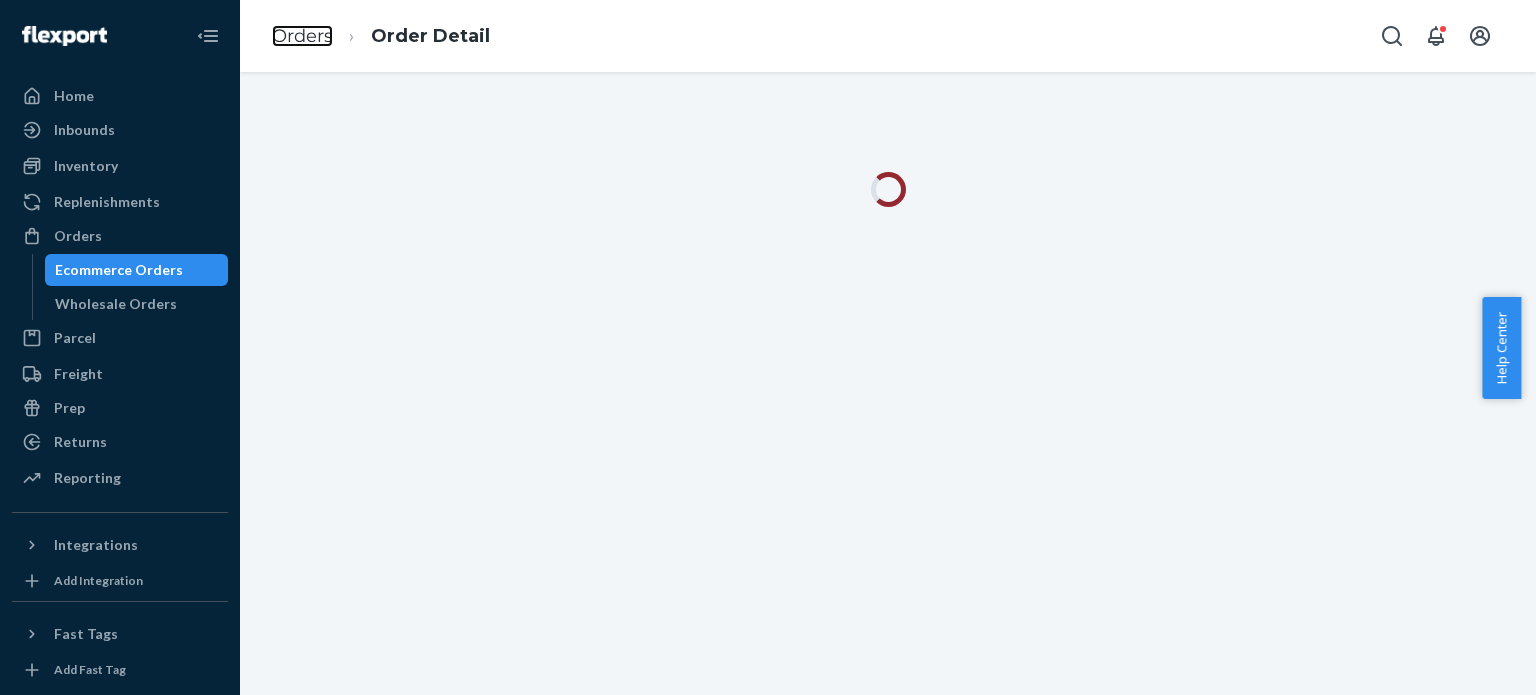 click on "Orders" at bounding box center (302, 36) 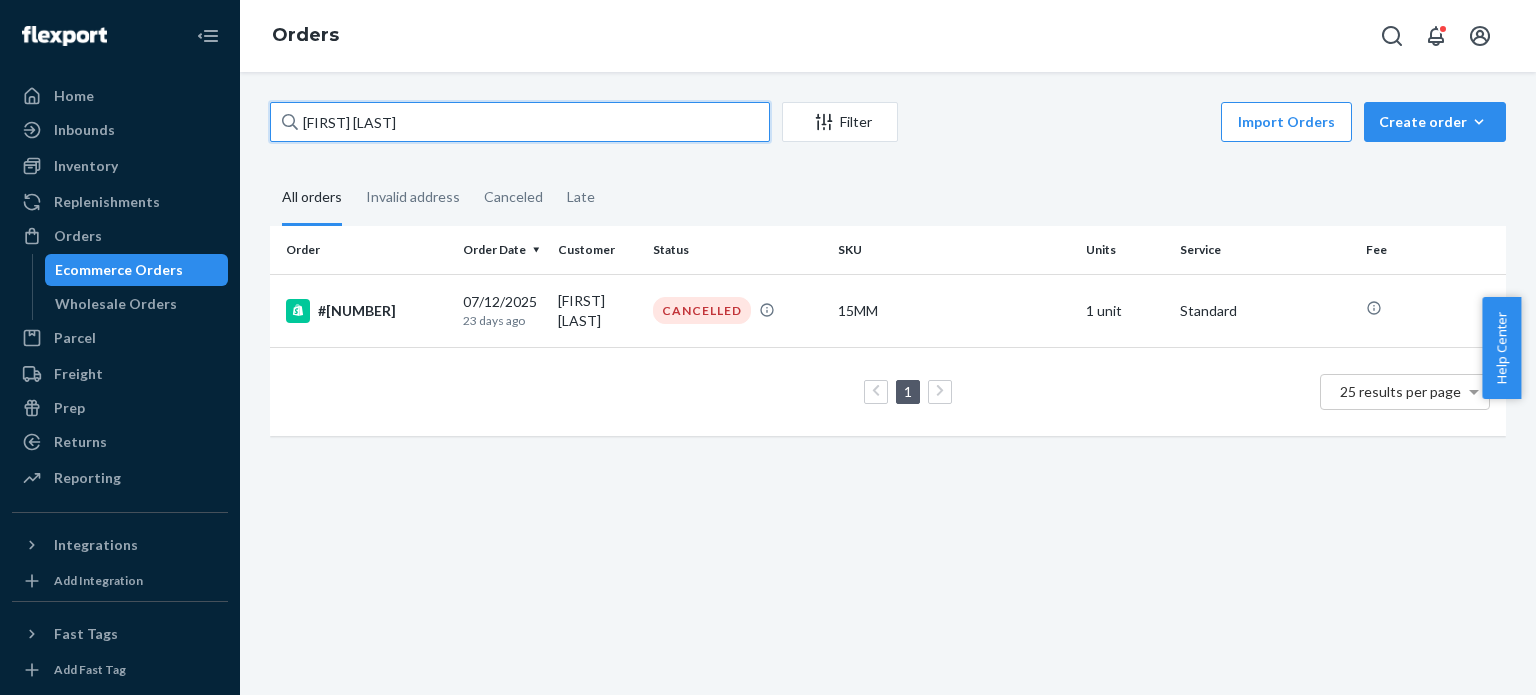 click on "[FIRST] [LAST]" at bounding box center [520, 122] 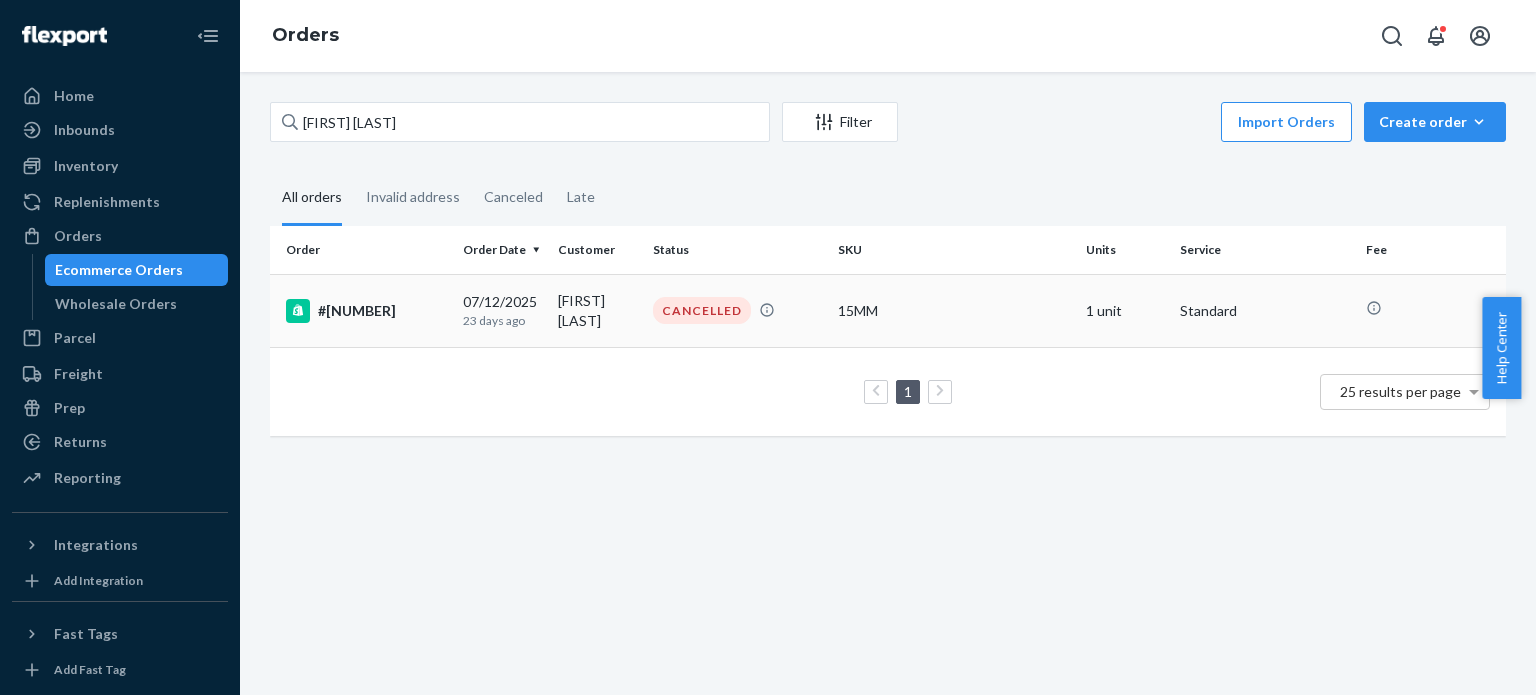 click on "CANCELLED" at bounding box center (737, 310) 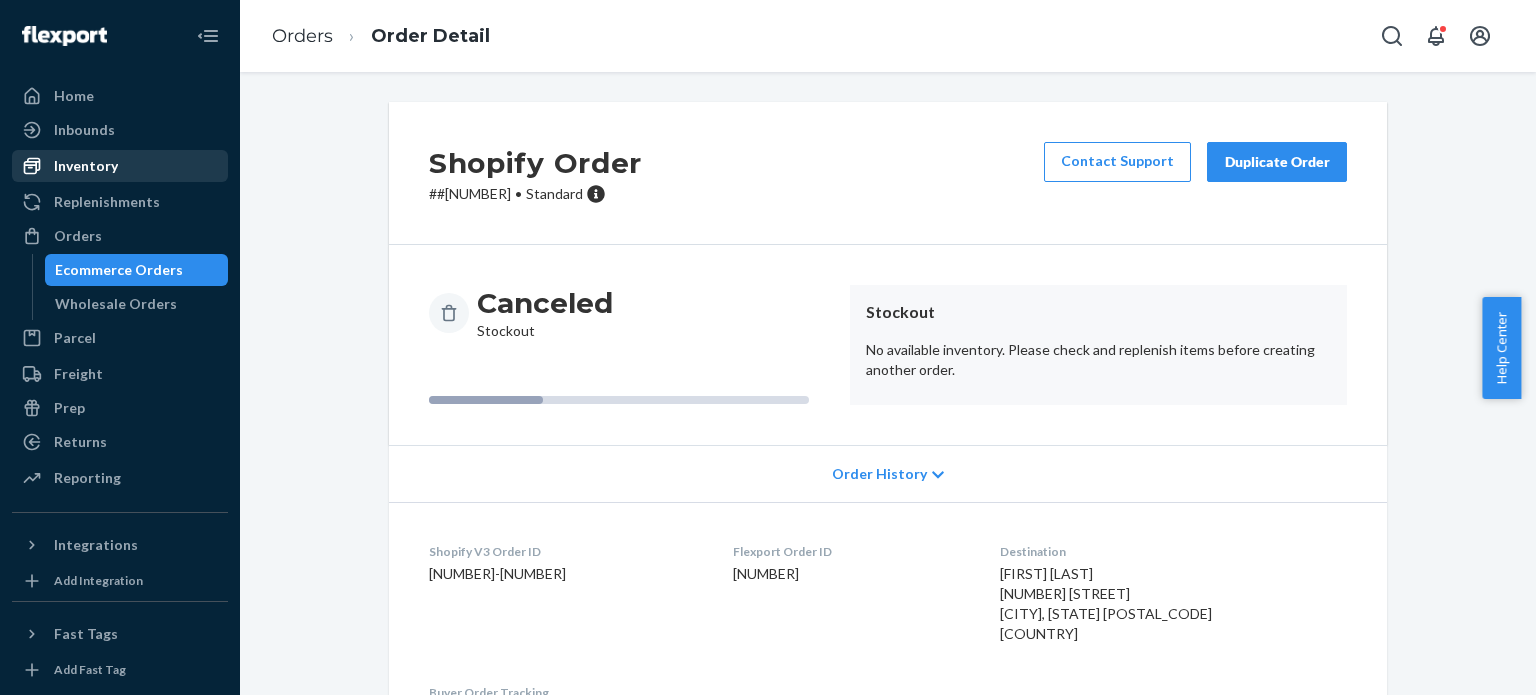 click on "Inventory" at bounding box center (120, 166) 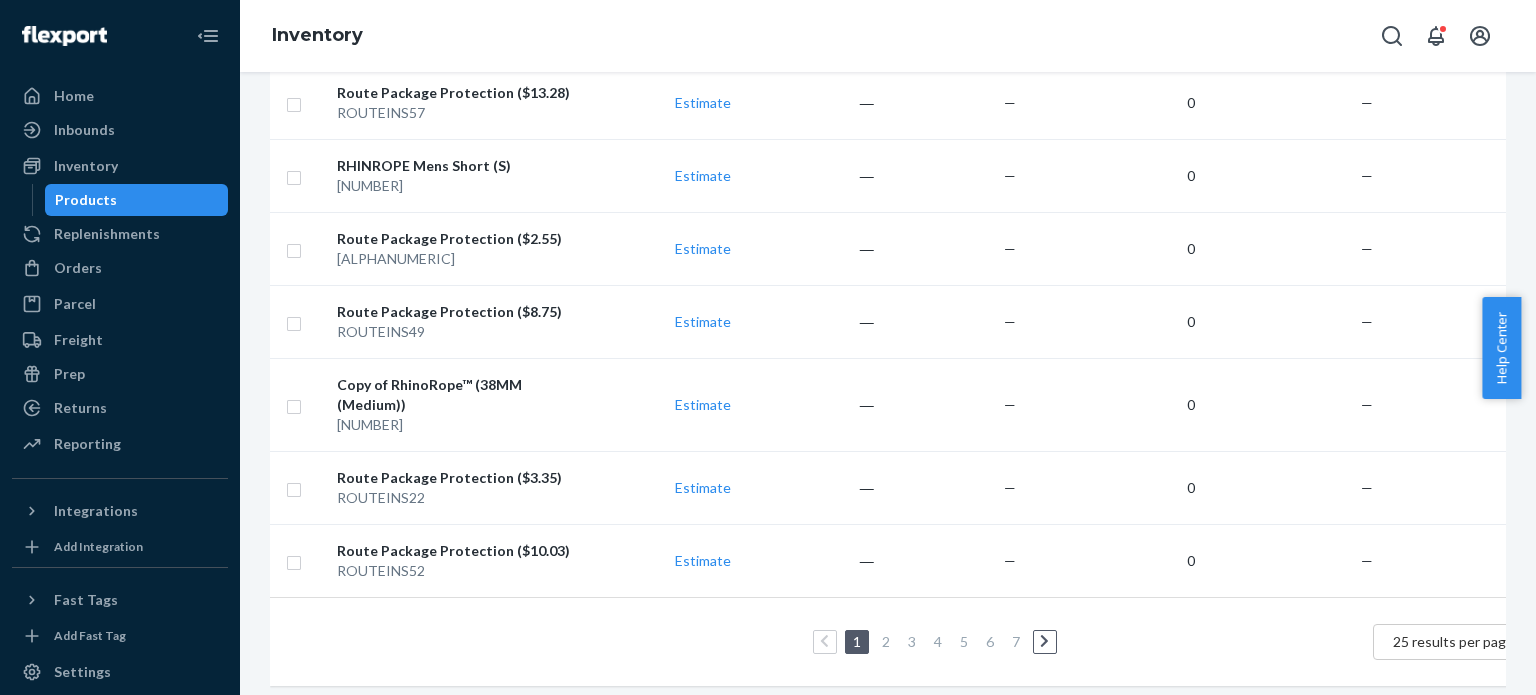 scroll, scrollTop: 200, scrollLeft: 0, axis: vertical 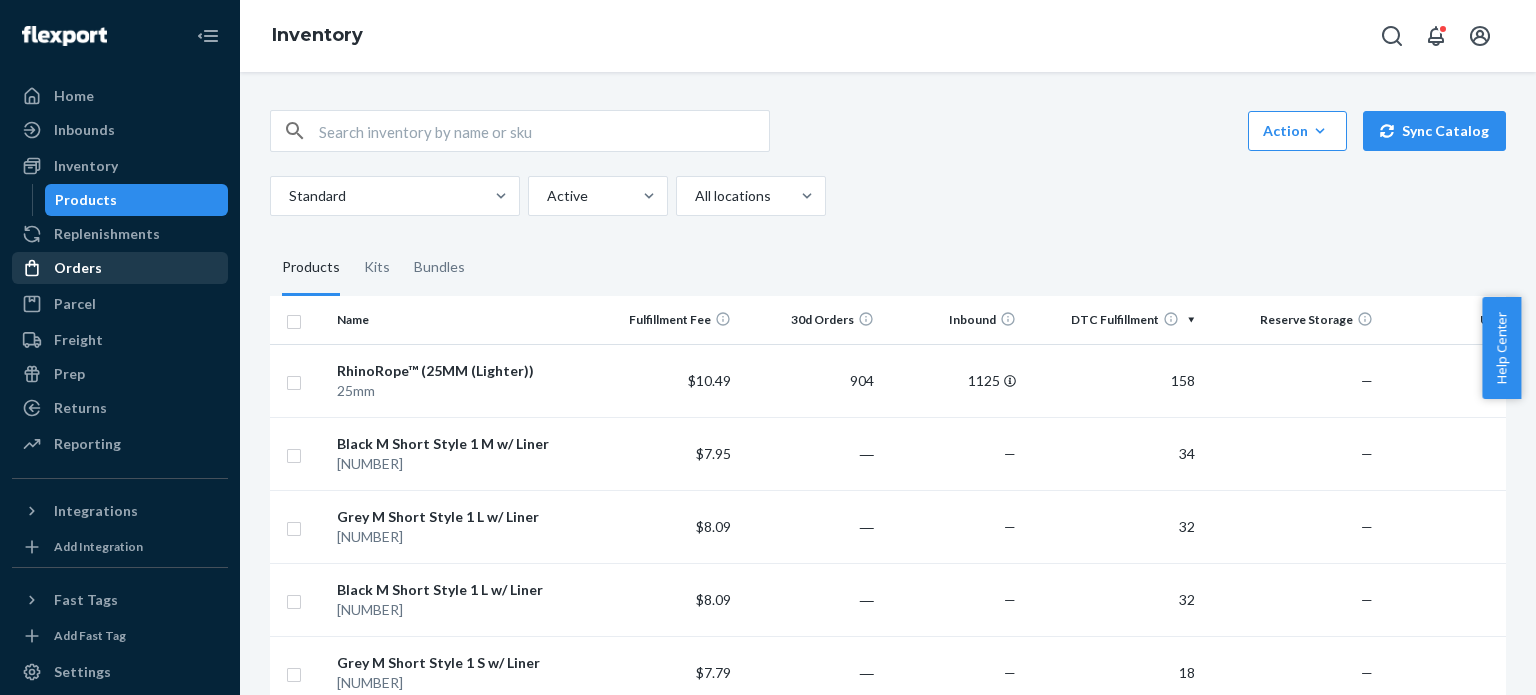 click on "Orders" at bounding box center [120, 268] 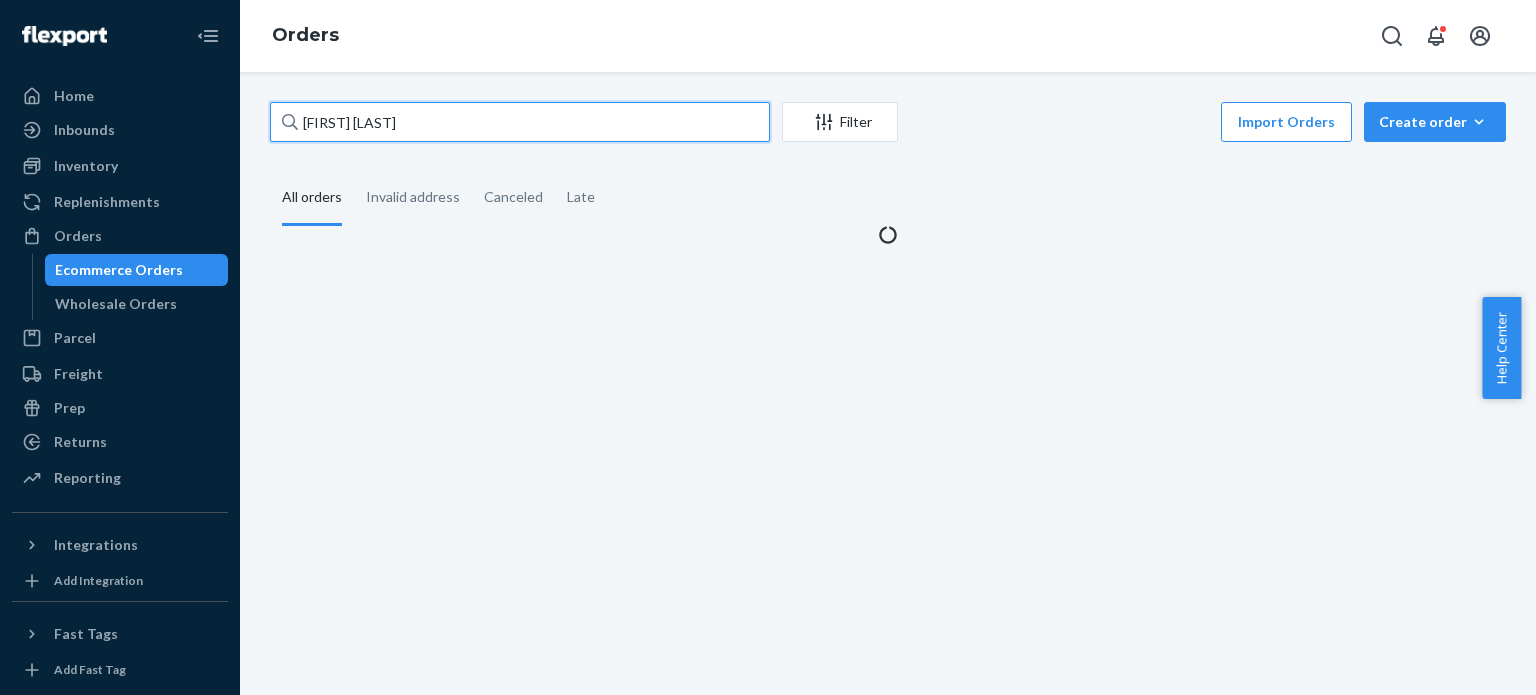 click on "[FIRST] [LAST]" at bounding box center [520, 122] 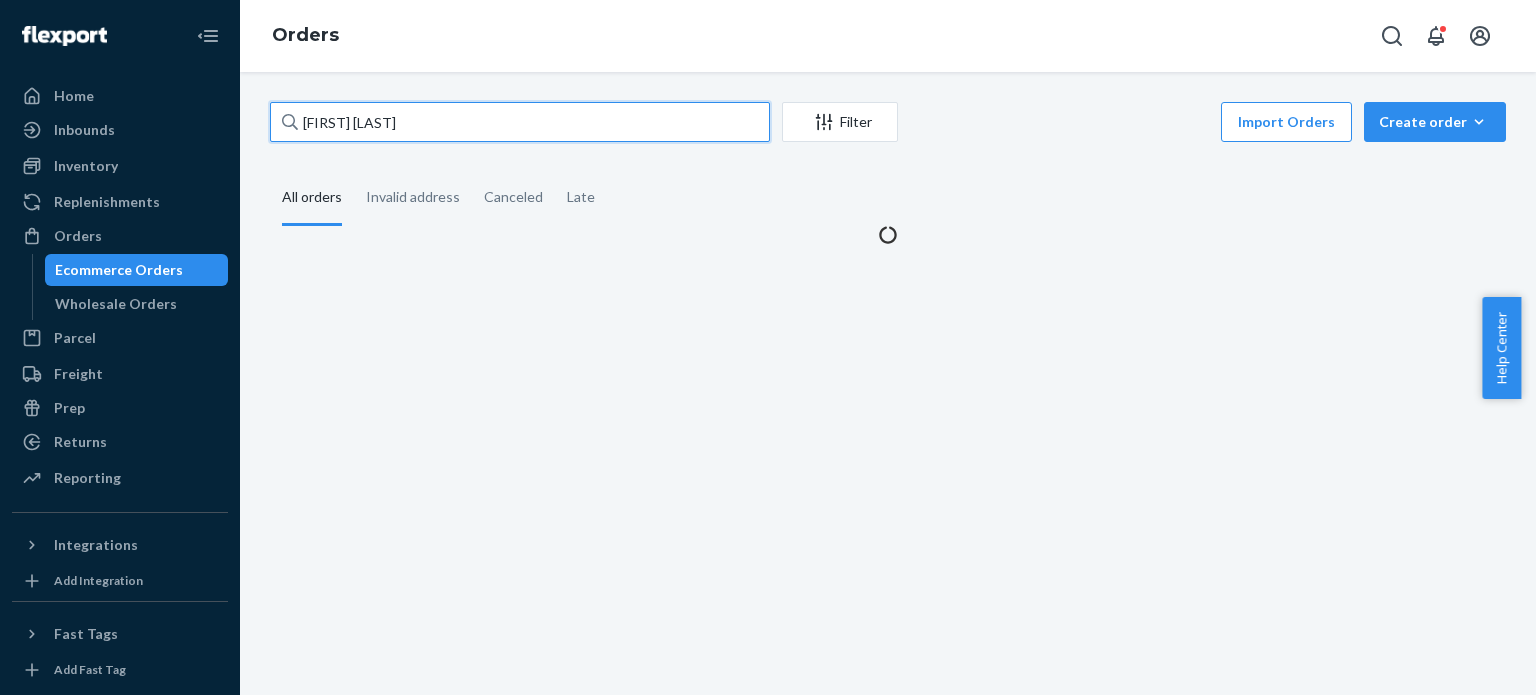 paste on "[FIRST] [LAST]" 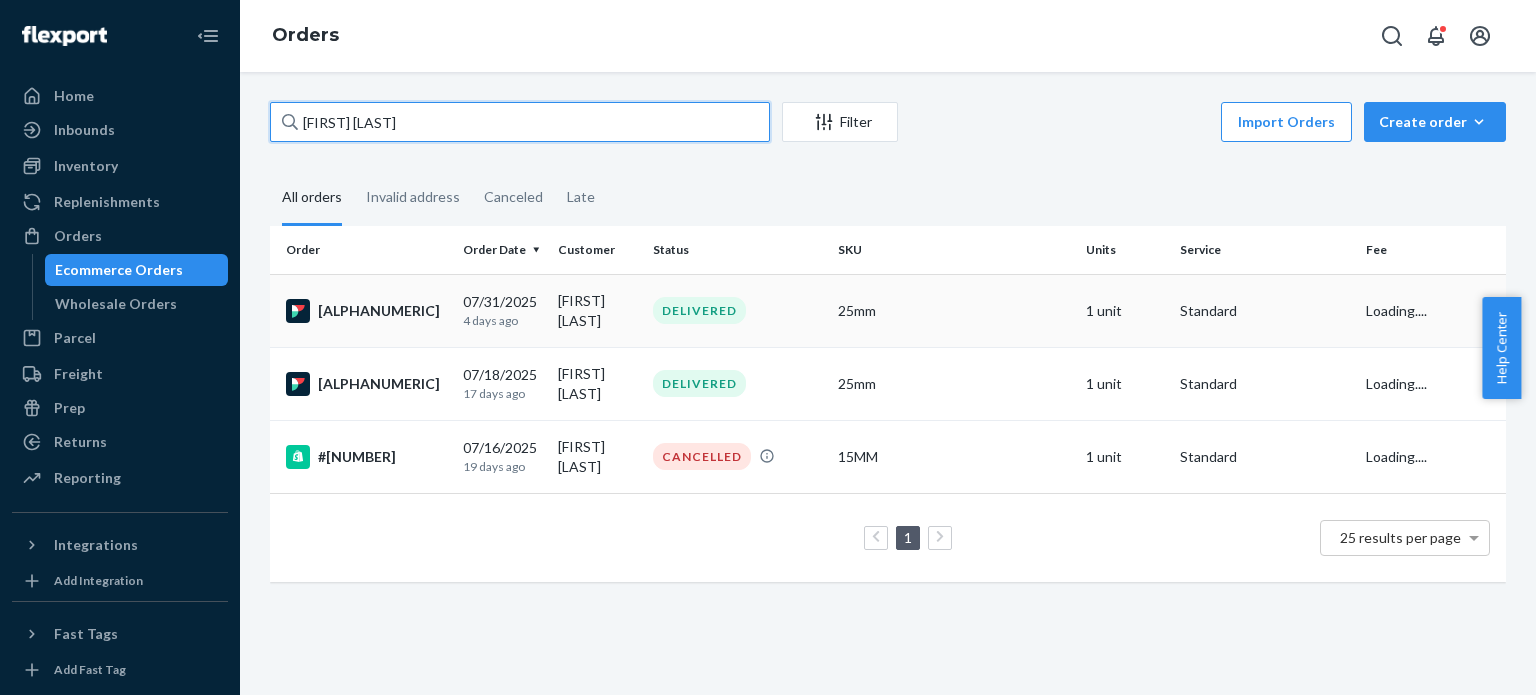 type on "[FIRST] [LAST]" 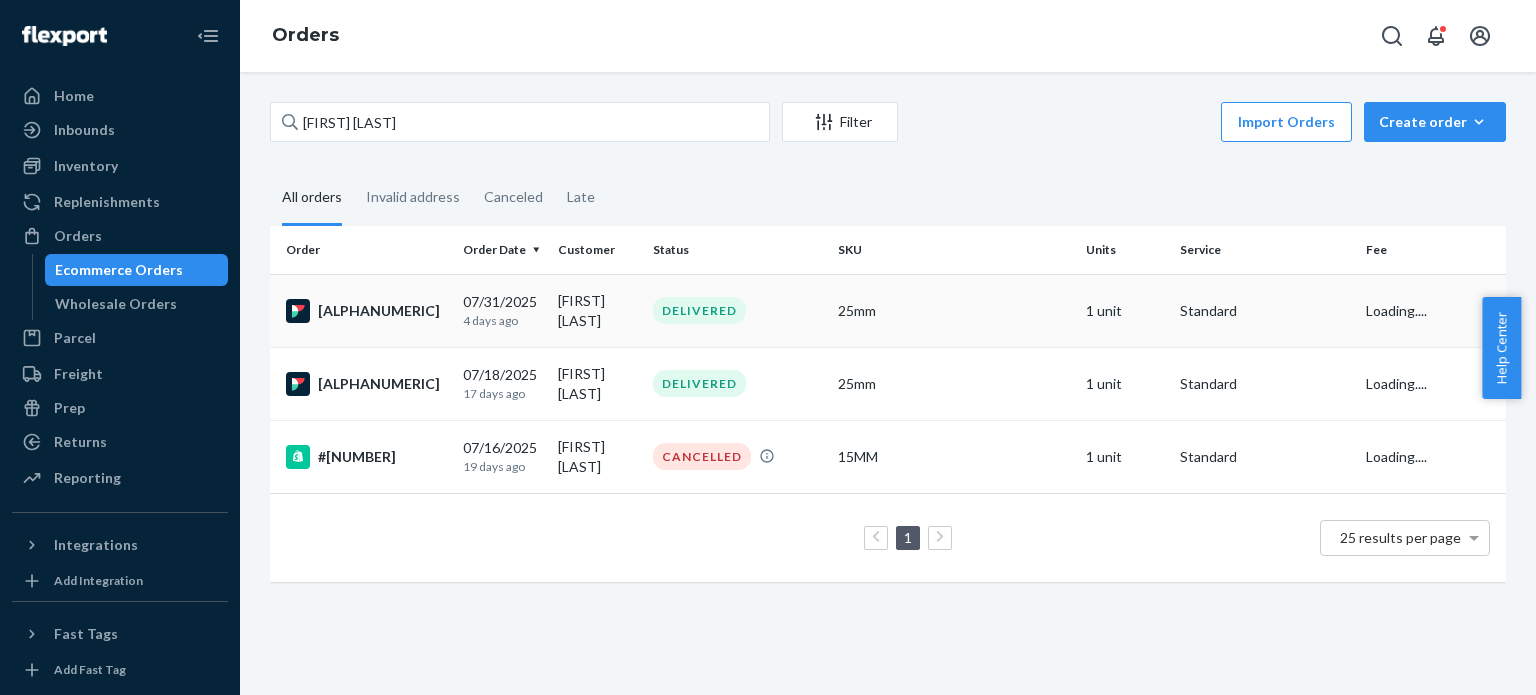 click on "[FIRST] [LAST]" at bounding box center [597, 310] 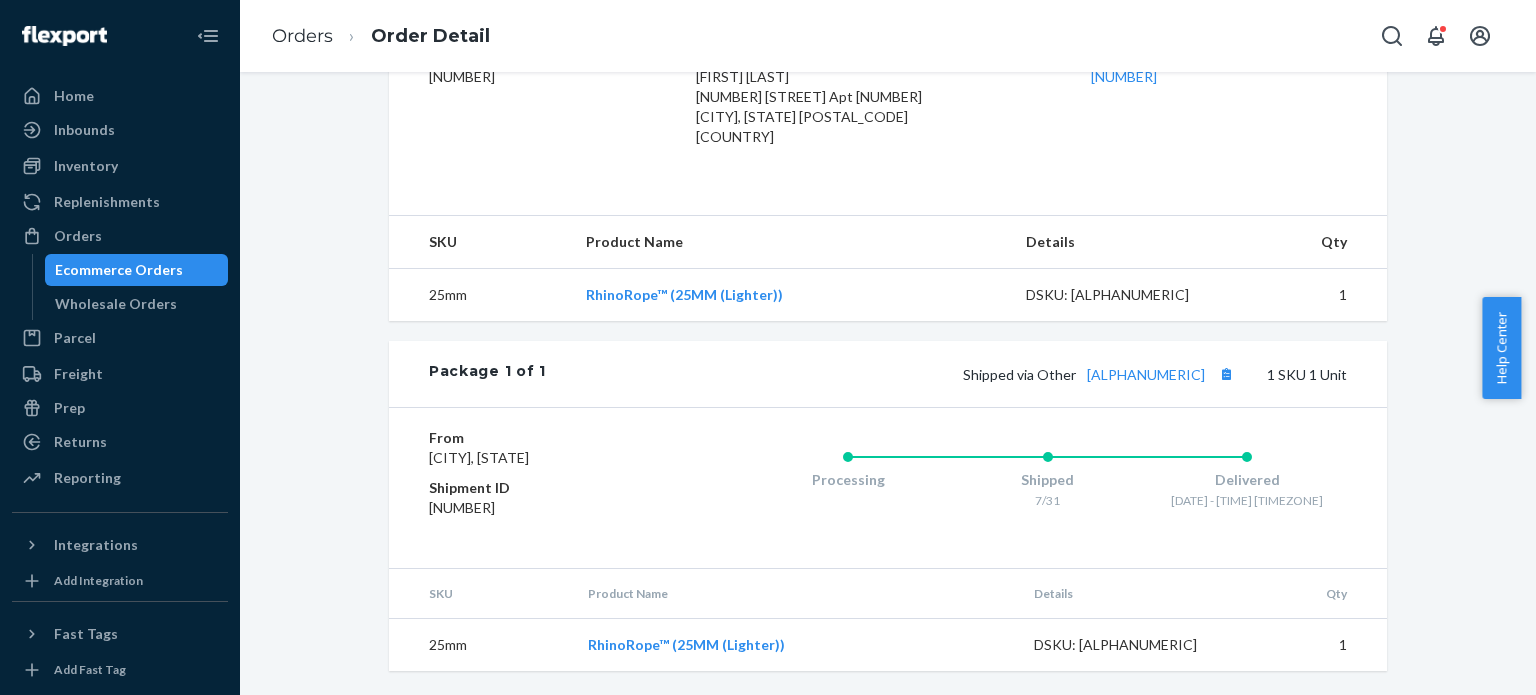 scroll, scrollTop: 572, scrollLeft: 0, axis: vertical 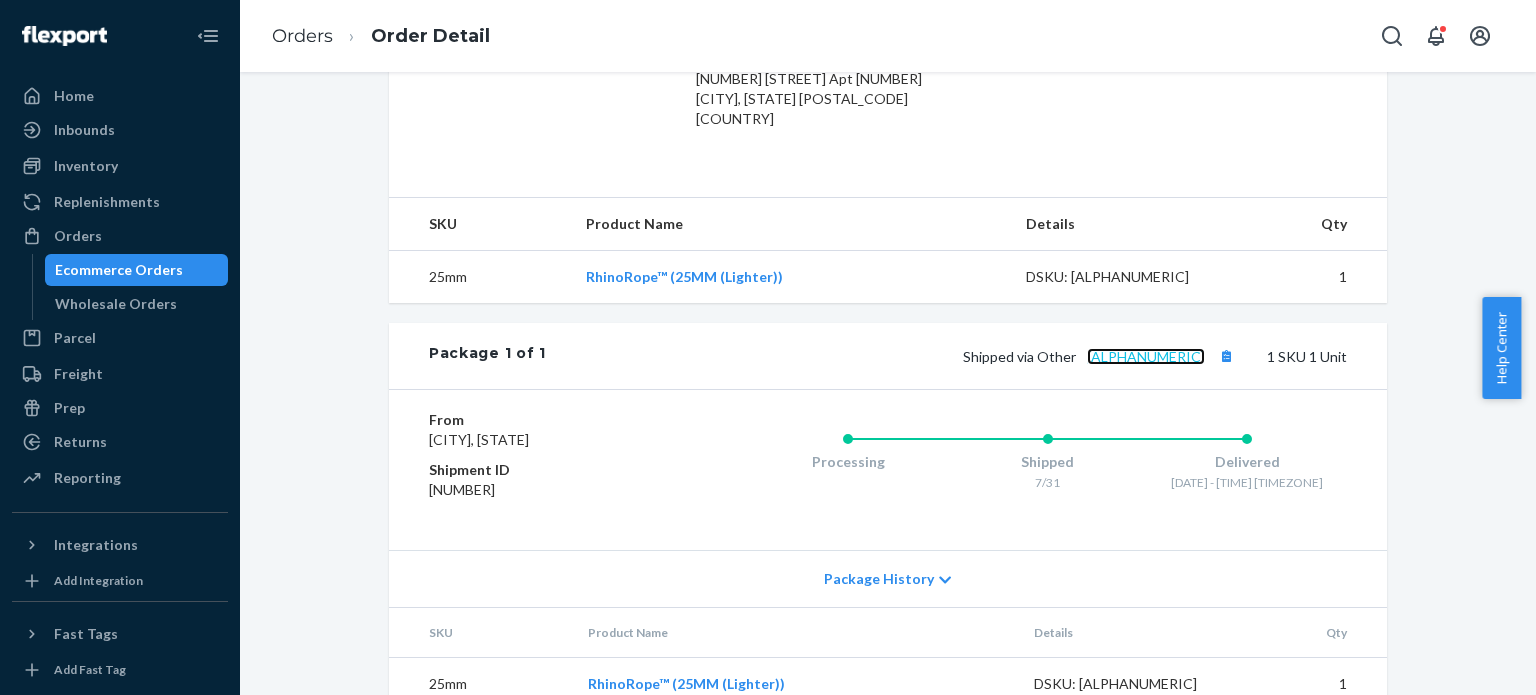 click on "[ALPHANUMERIC]" at bounding box center (1146, 356) 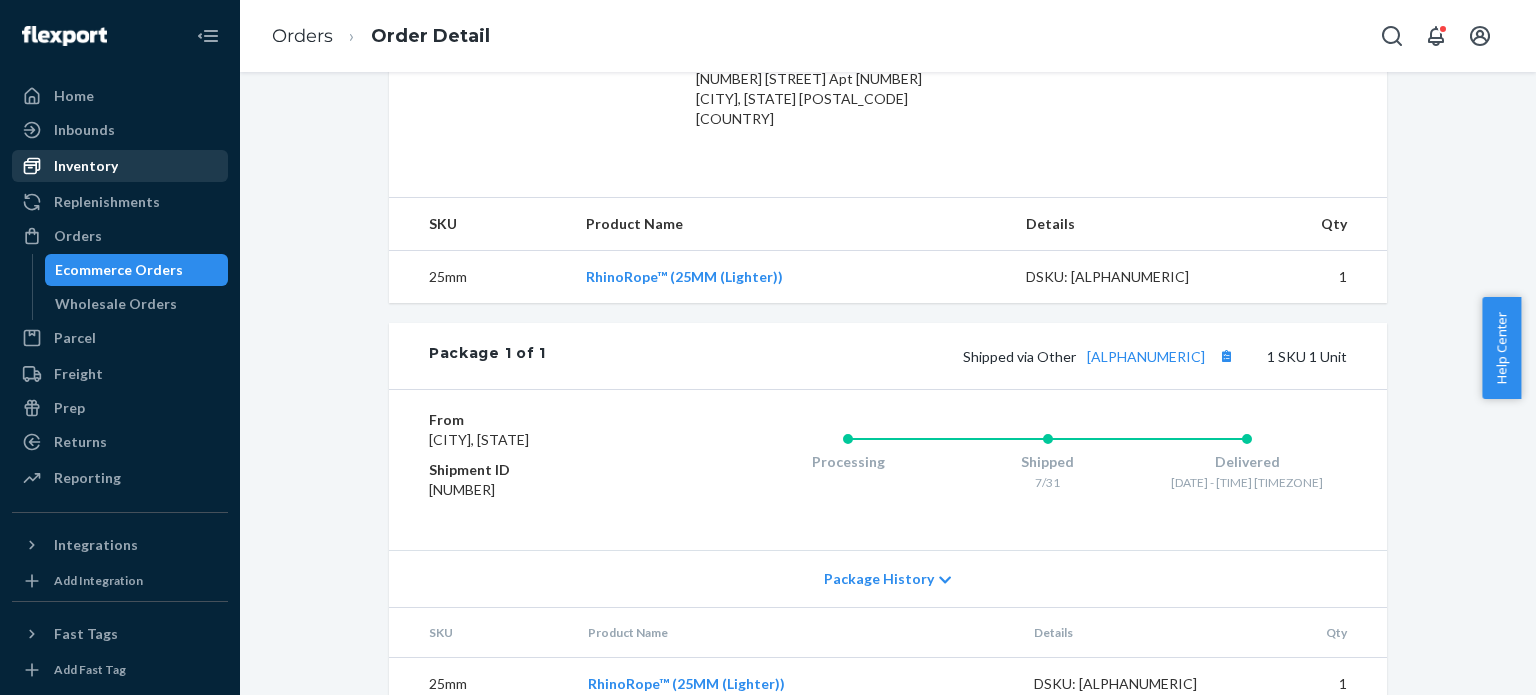 click on "Inventory" at bounding box center [120, 166] 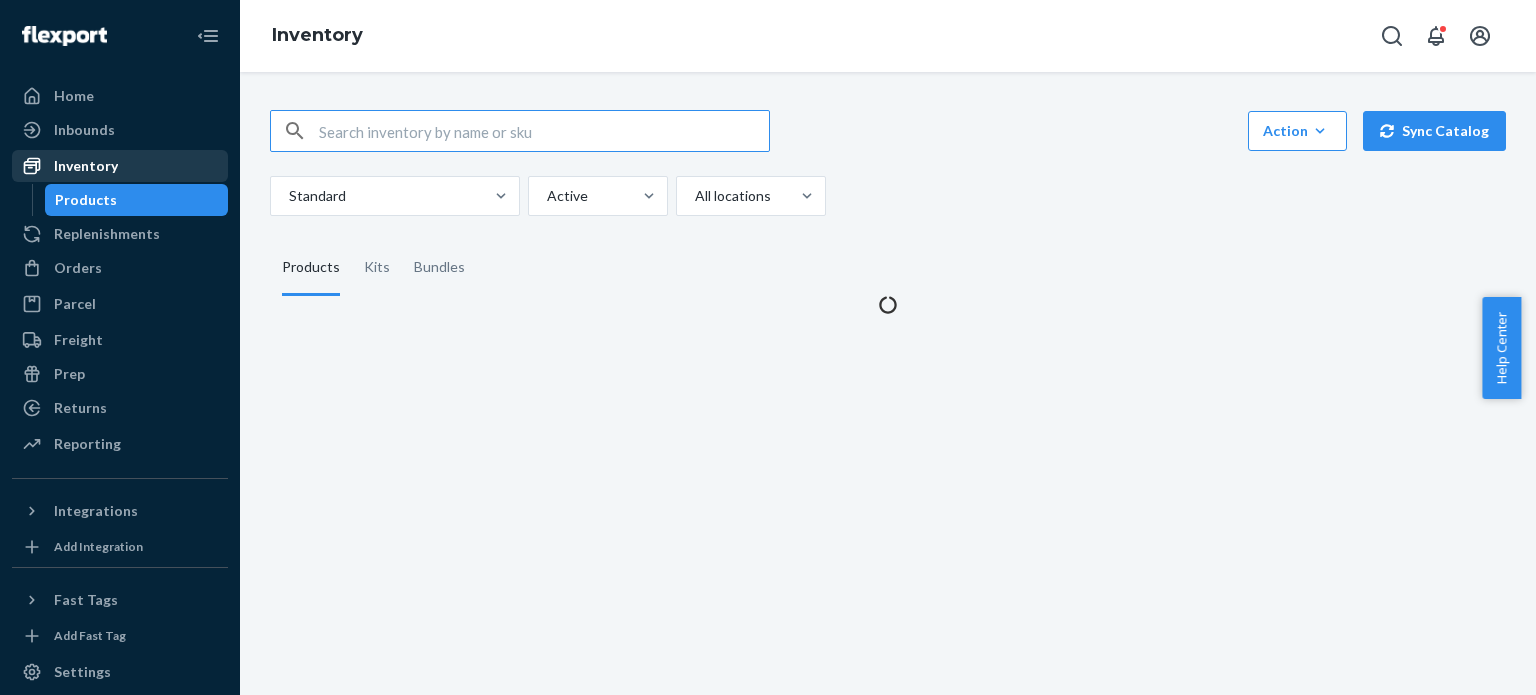 scroll, scrollTop: 0, scrollLeft: 0, axis: both 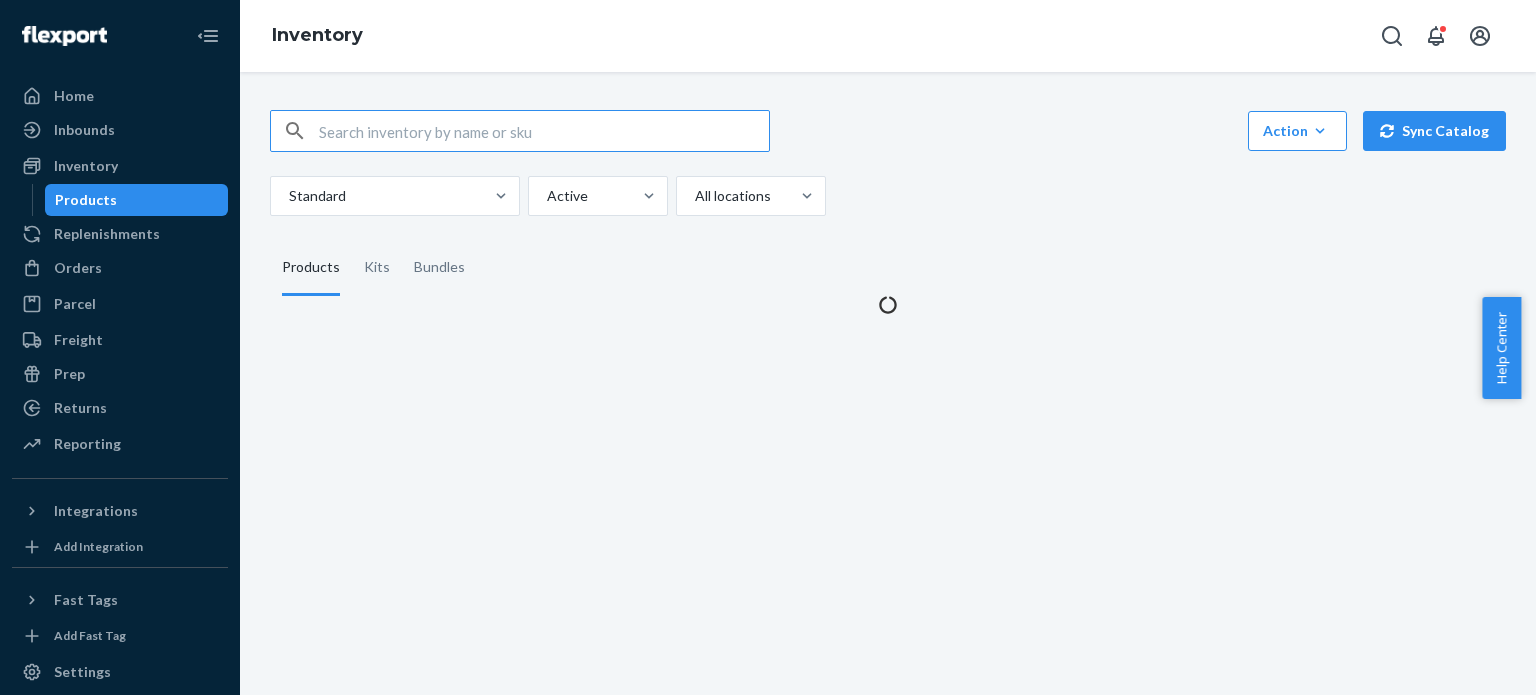 click at bounding box center [544, 131] 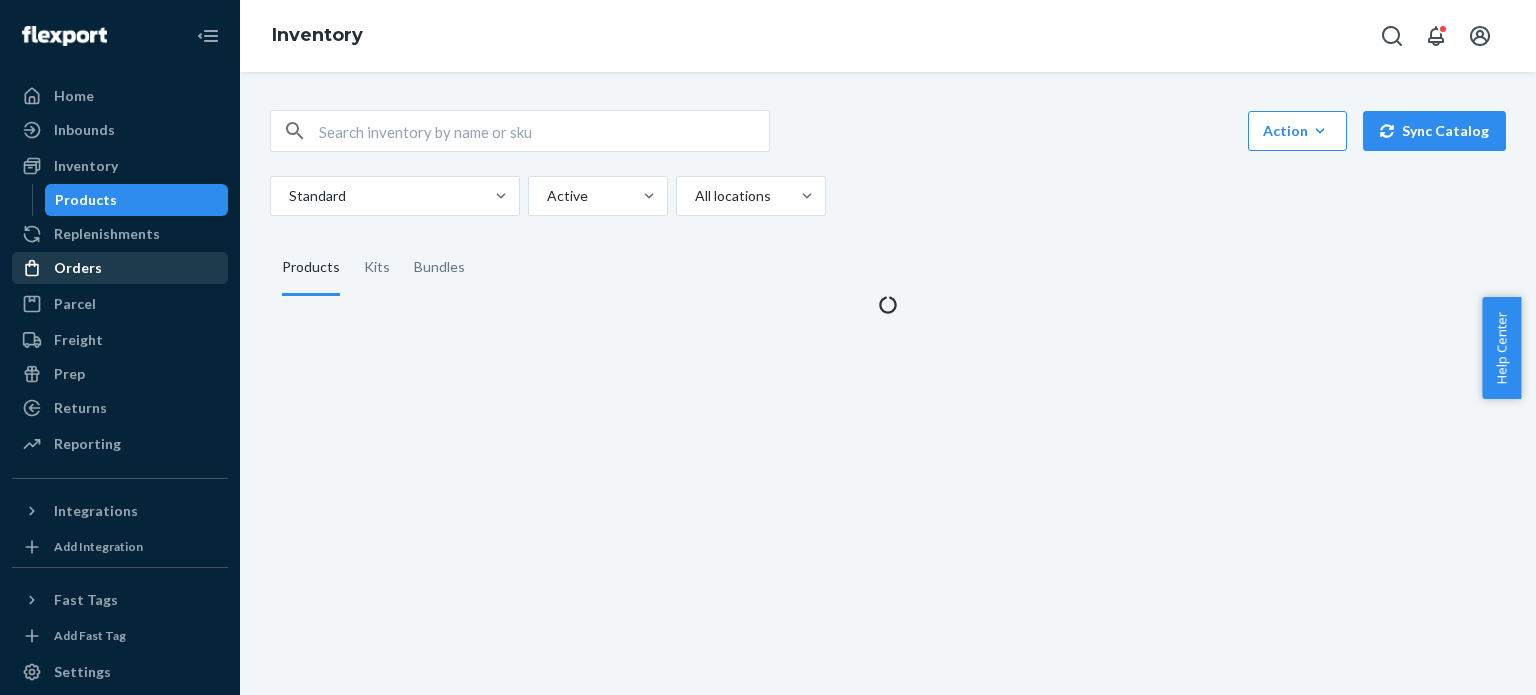 click on "Orders" at bounding box center [120, 268] 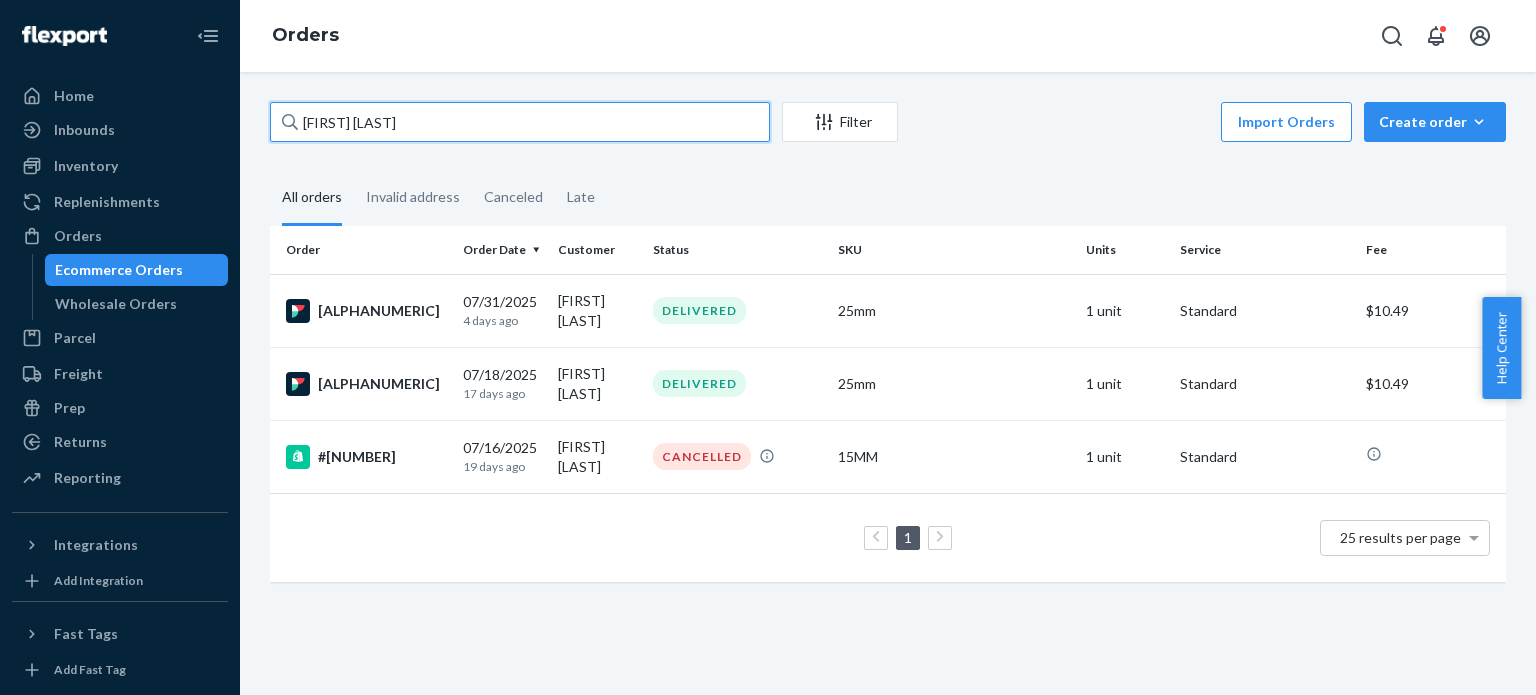 click on "[FIRST] [LAST]" at bounding box center (520, 122) 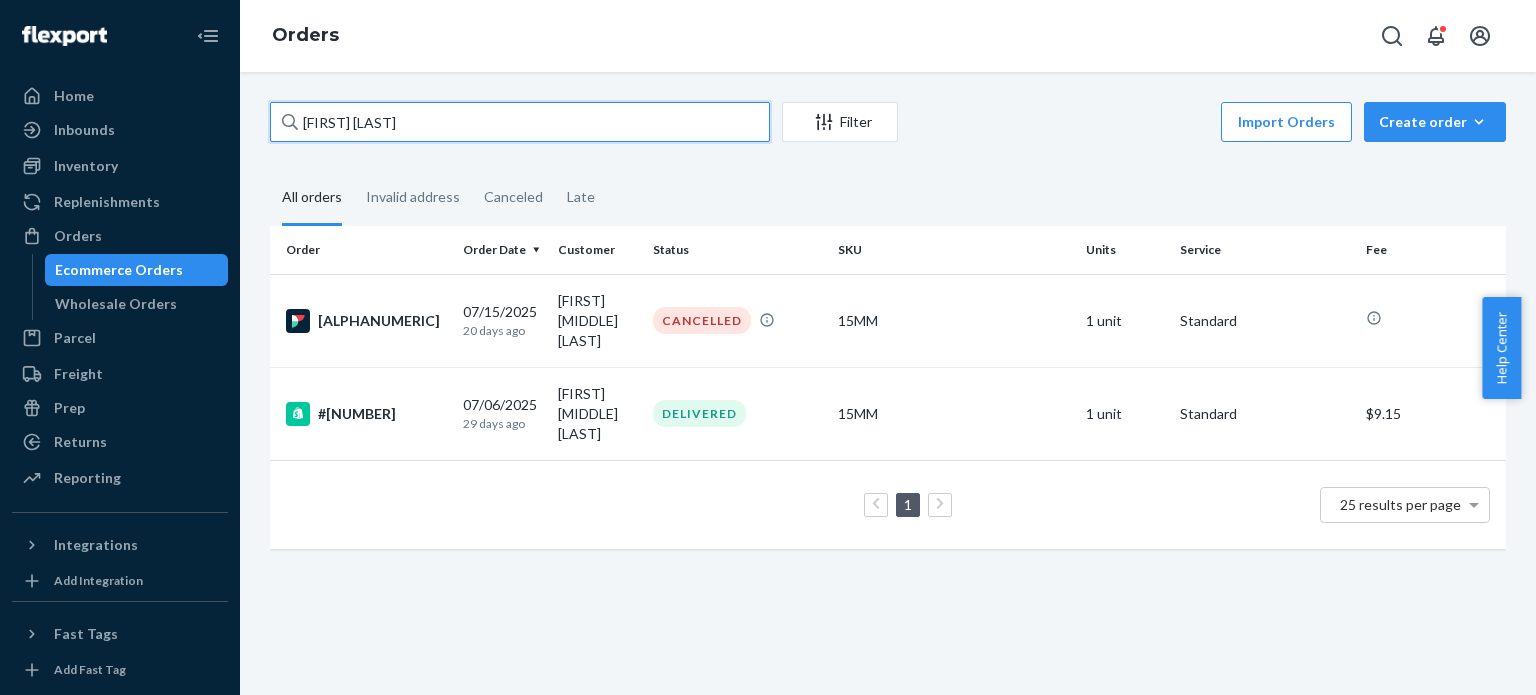 click on "[FIRST] [LAST]" at bounding box center (520, 122) 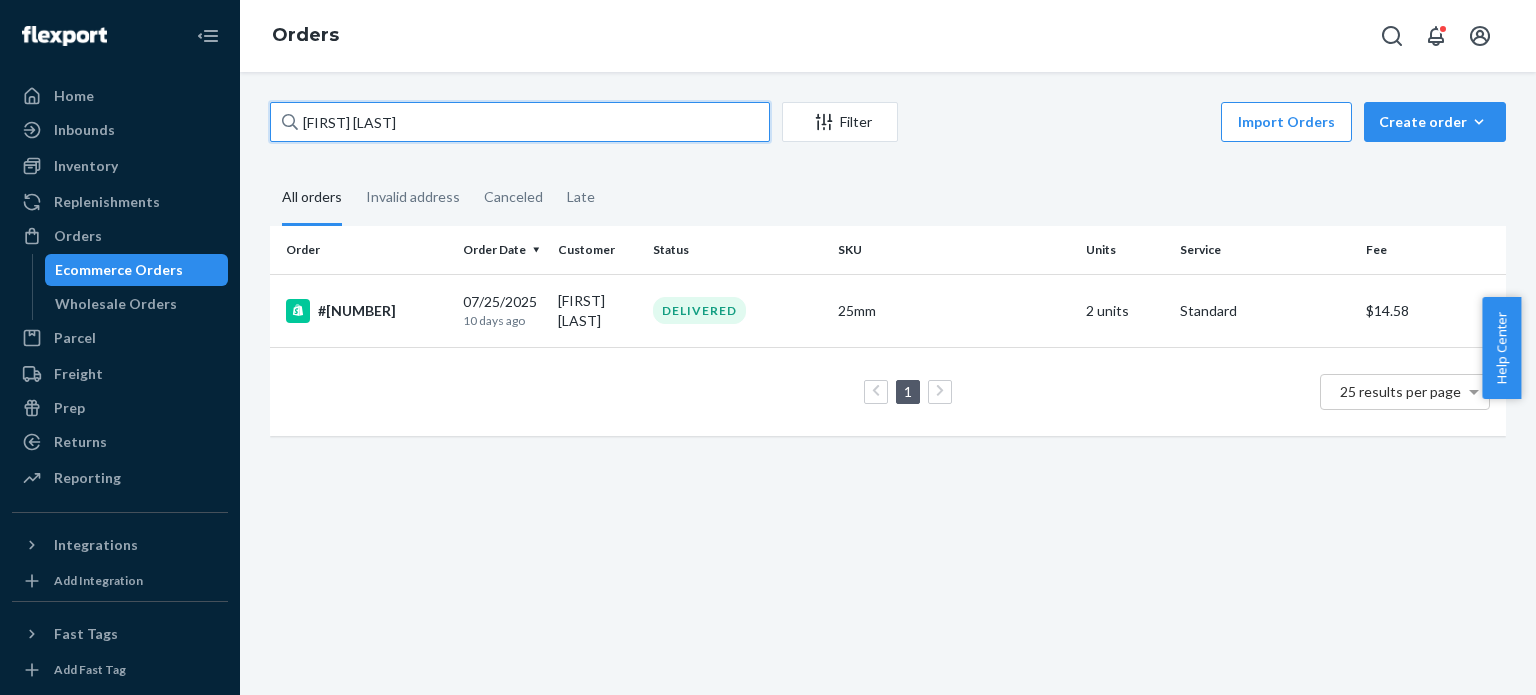 type on "[FIRST] [LAST]" 